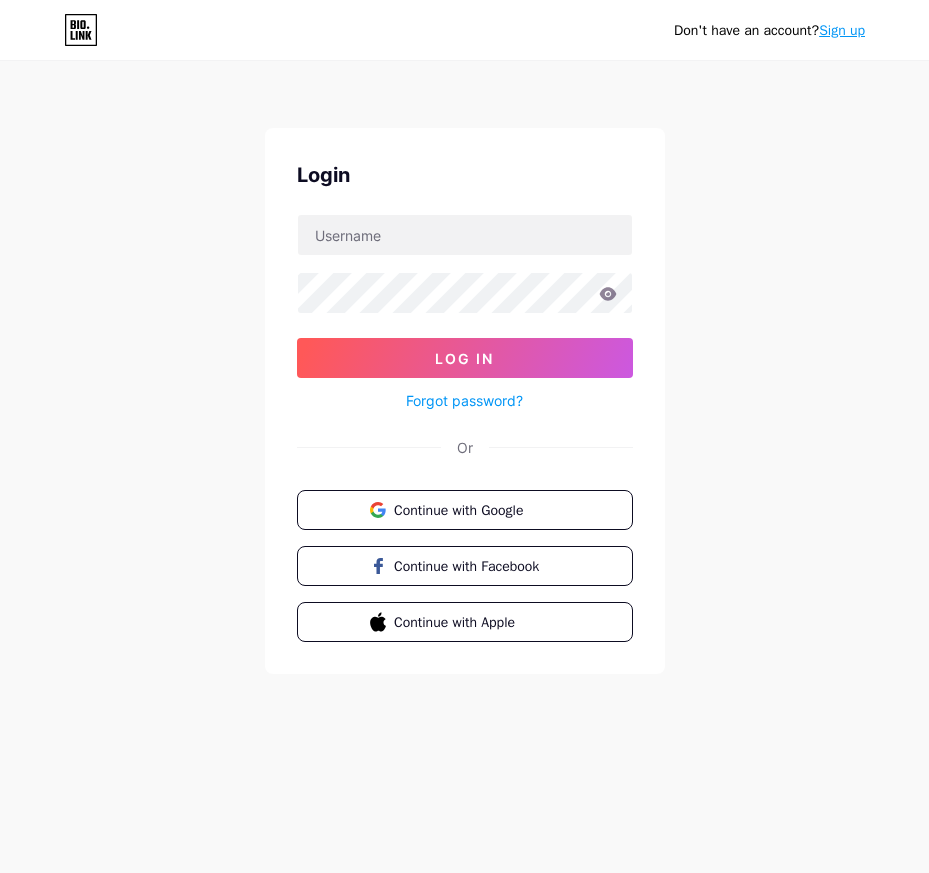 scroll, scrollTop: 0, scrollLeft: 0, axis: both 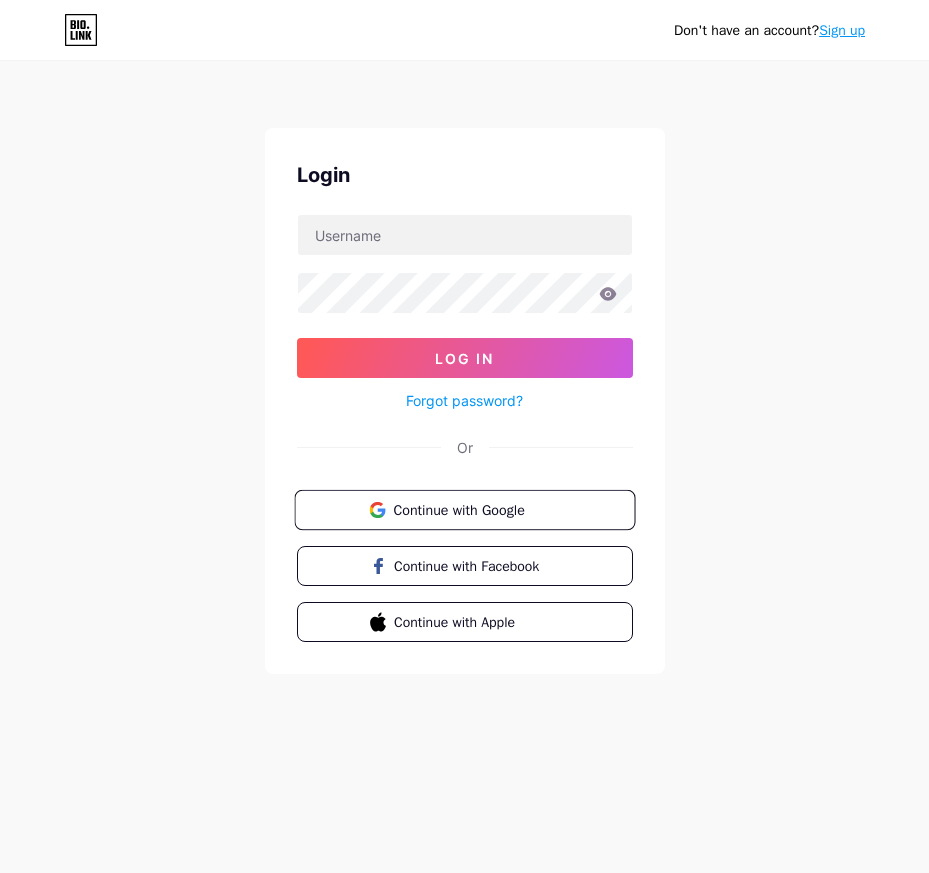 click on "Continue with Google" at bounding box center [476, 509] 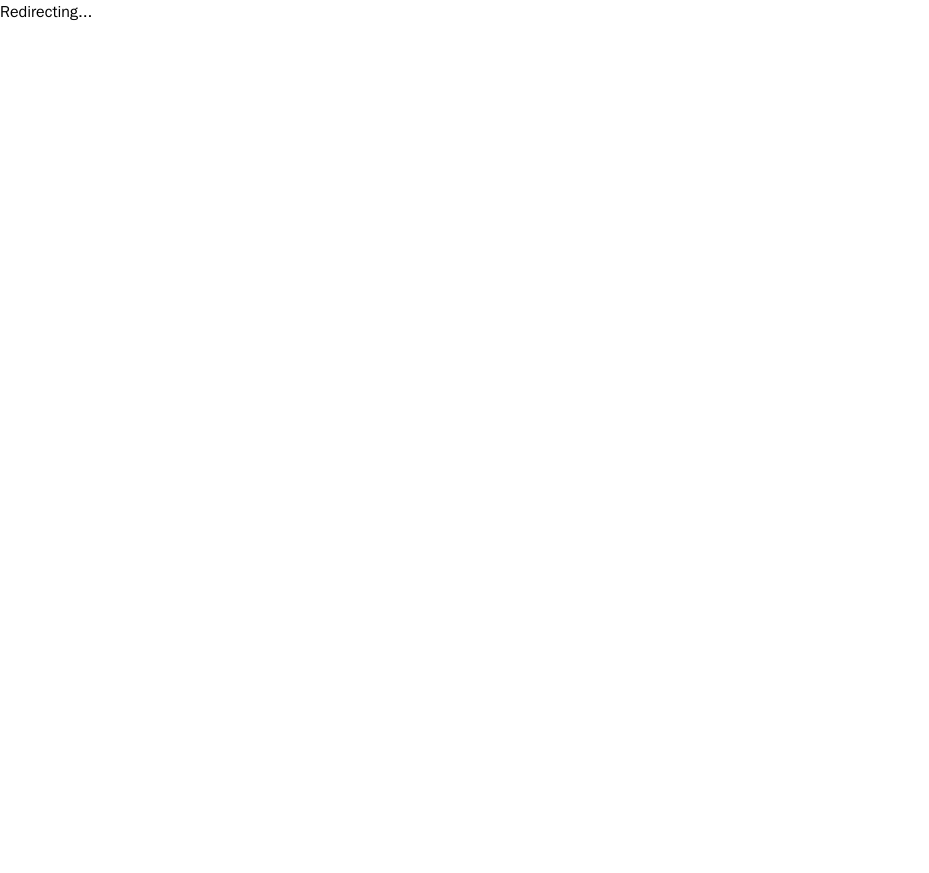 scroll, scrollTop: 0, scrollLeft: 0, axis: both 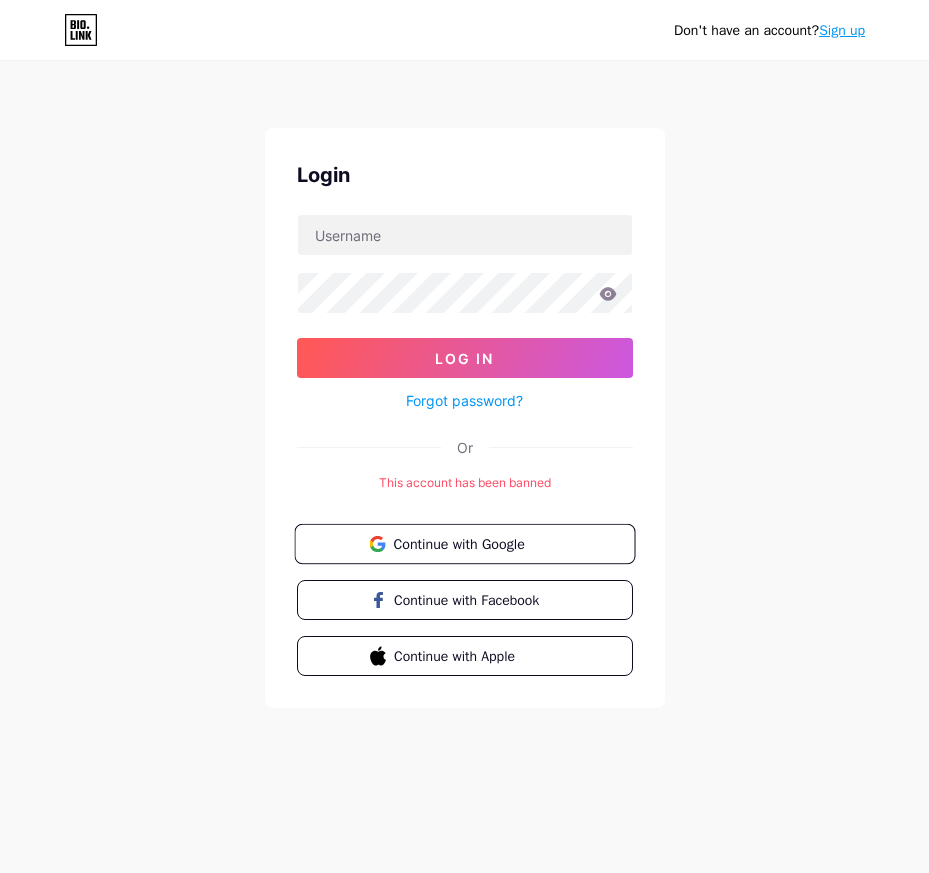 click on "Continue with Google" at bounding box center (476, 543) 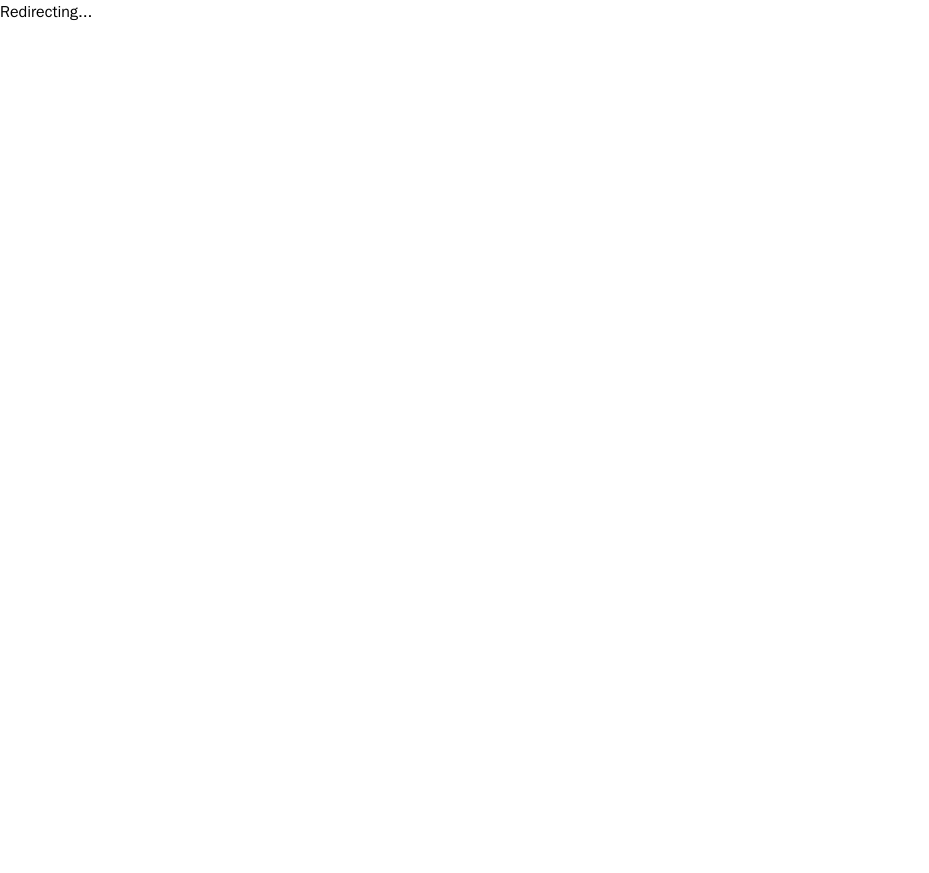 scroll, scrollTop: 0, scrollLeft: 0, axis: both 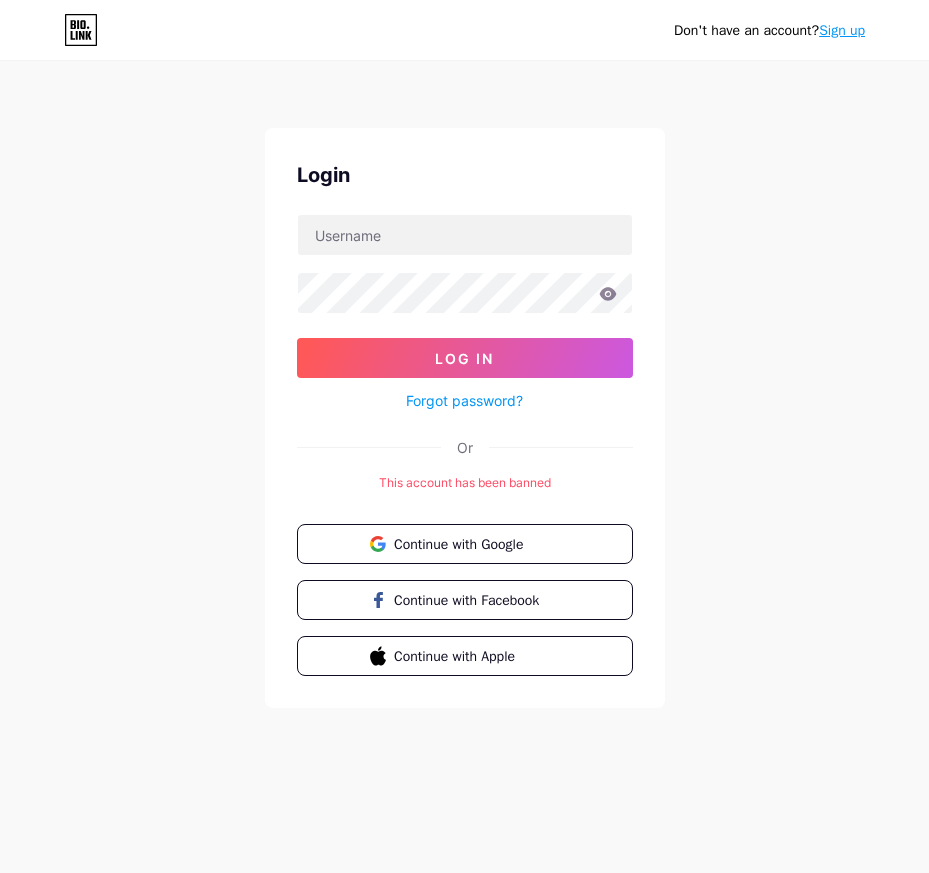 click on "Sign up" at bounding box center [842, 30] 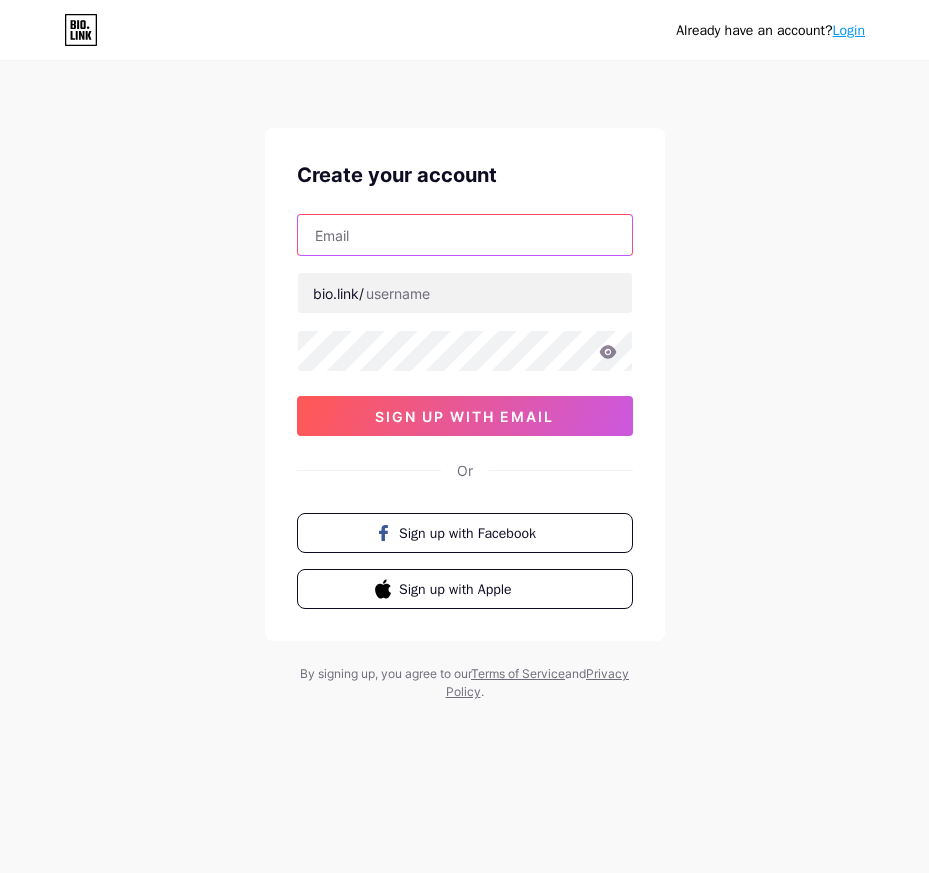 click at bounding box center [465, 235] 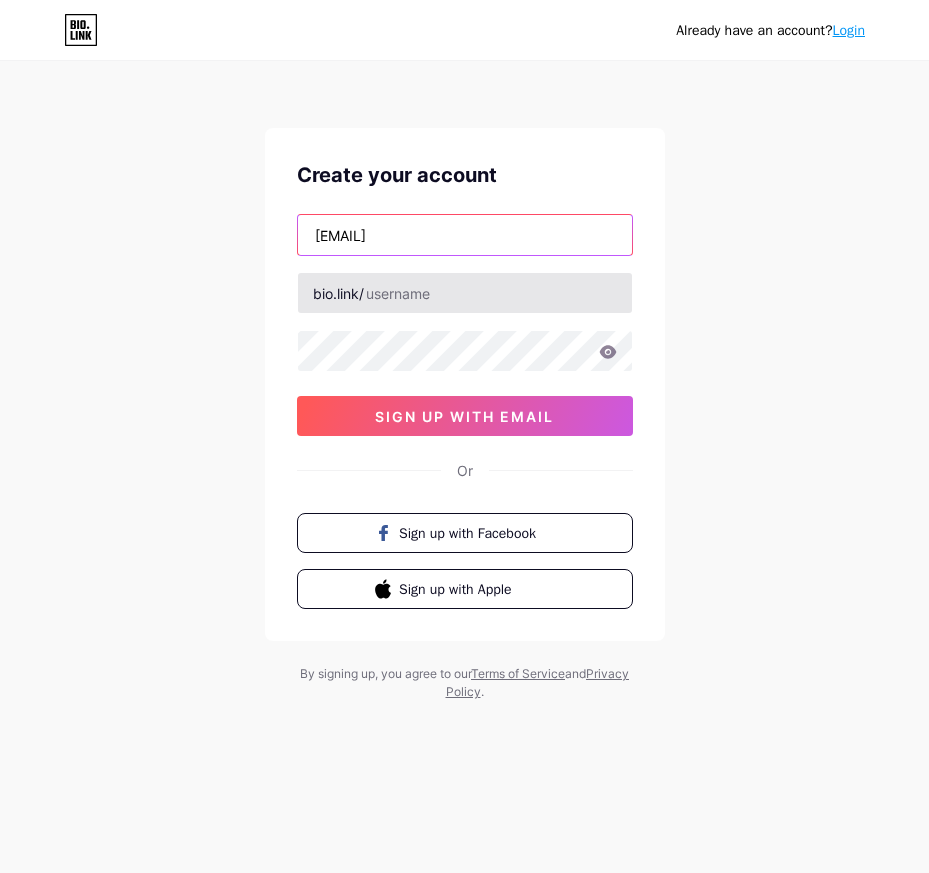 type on "xoxanoje853@ayaqe.com" 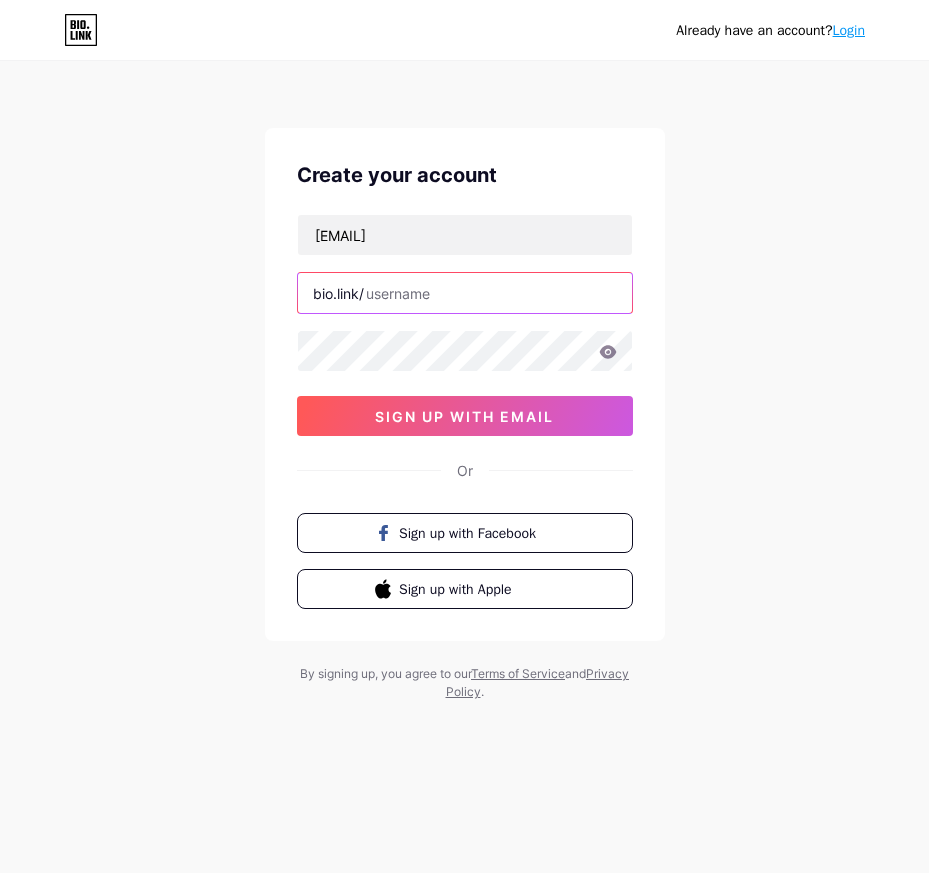 click at bounding box center [465, 293] 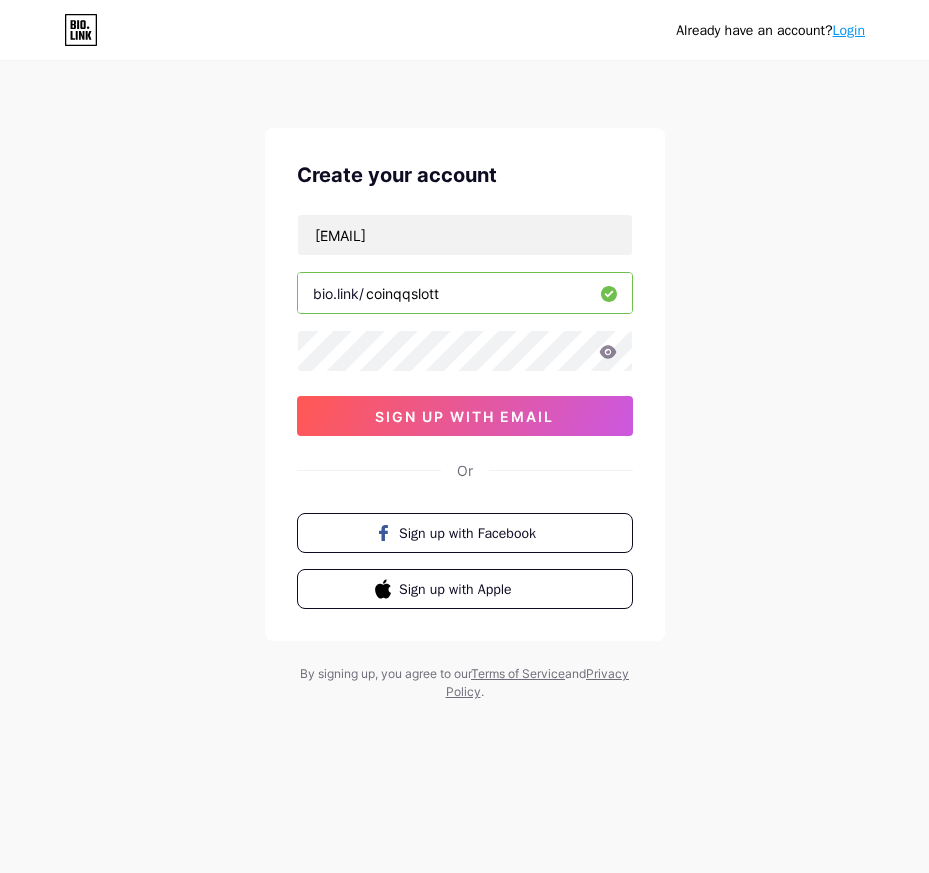 type on "coinqqslott" 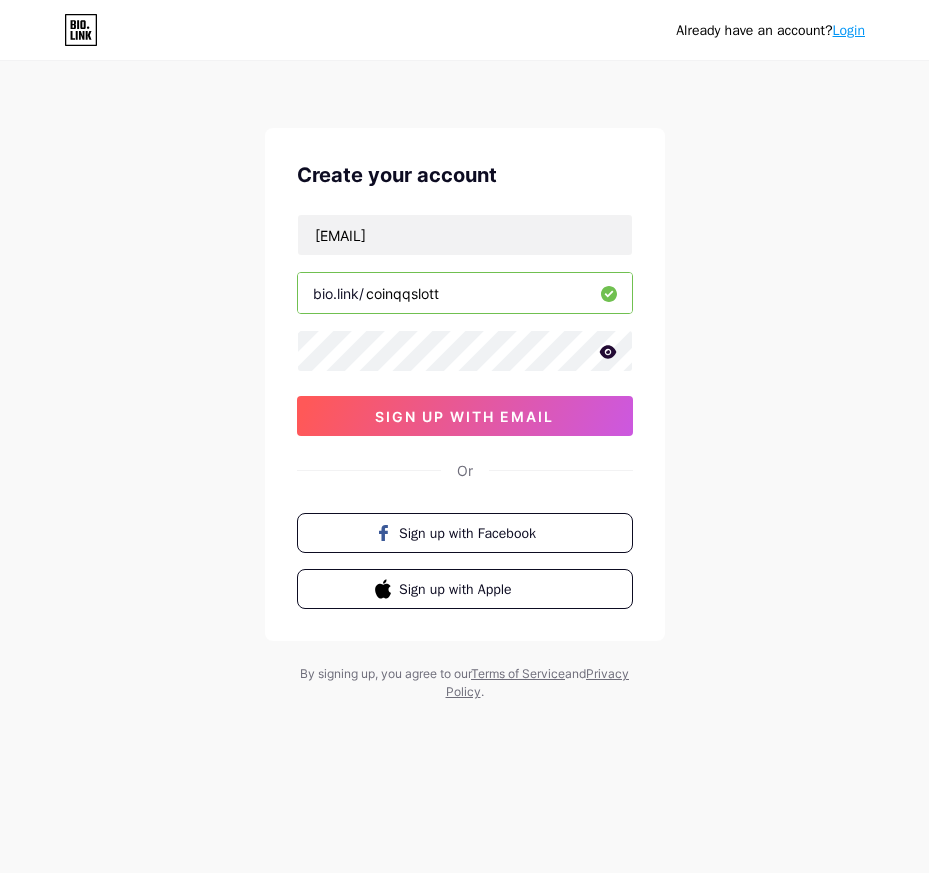 click 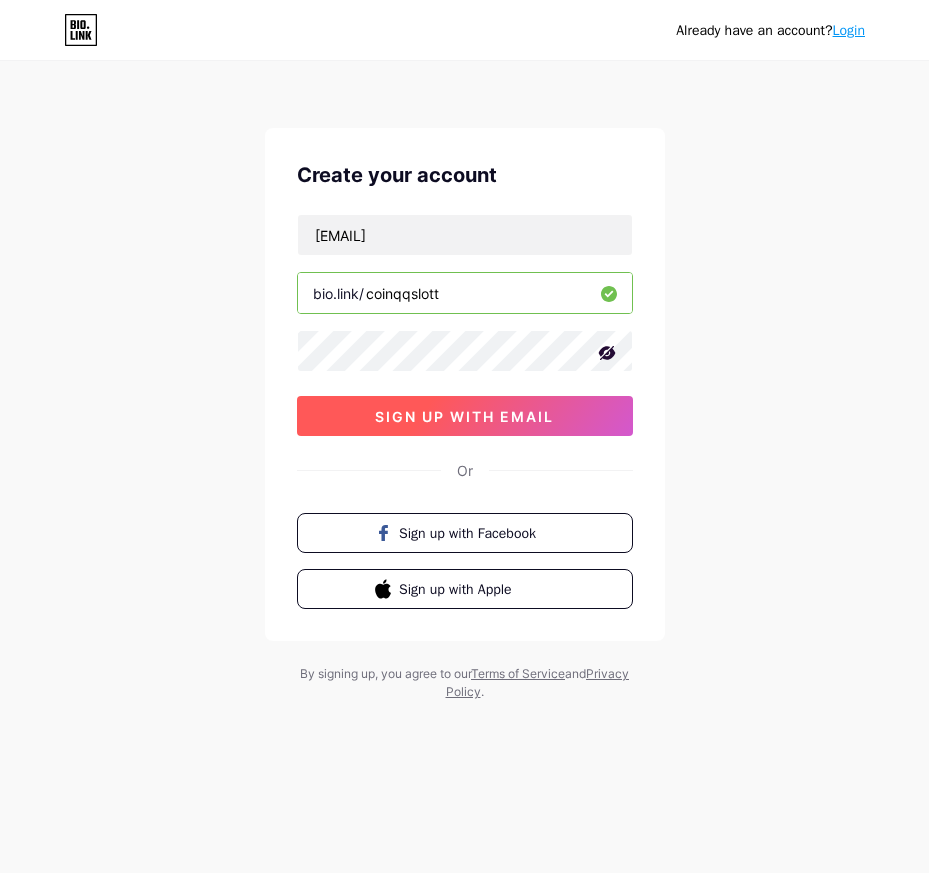 click on "sign up with email" at bounding box center [464, 416] 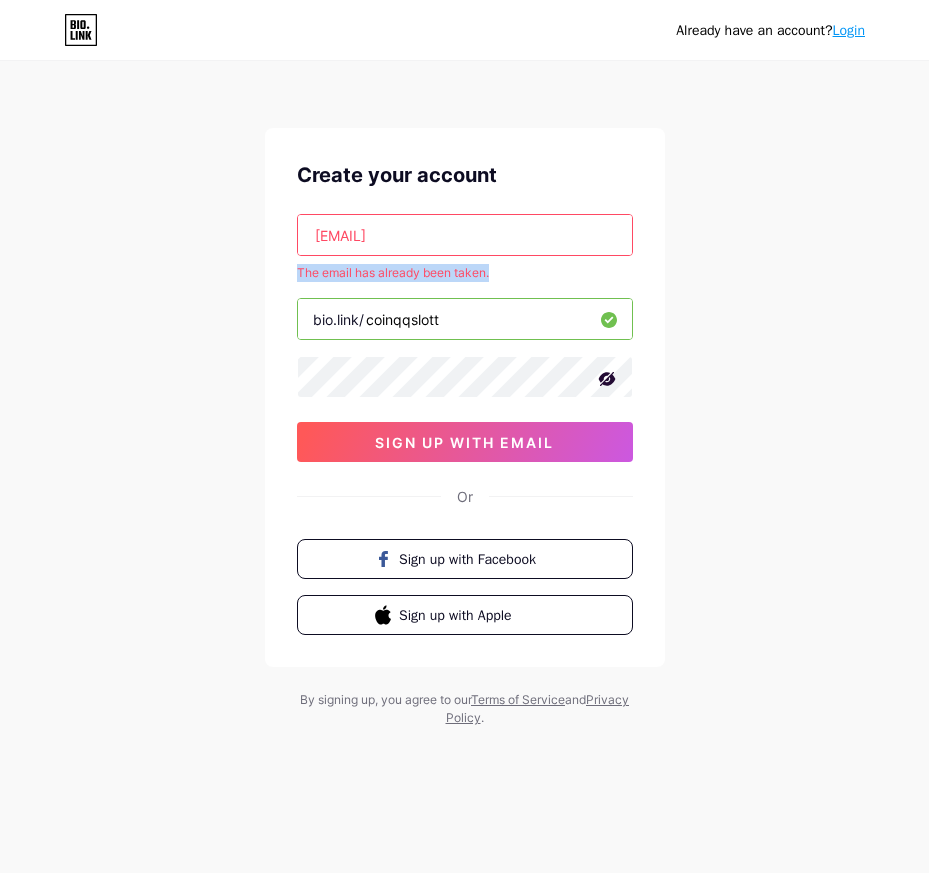 drag, startPoint x: 506, startPoint y: 276, endPoint x: 295, endPoint y: 273, distance: 211.02133 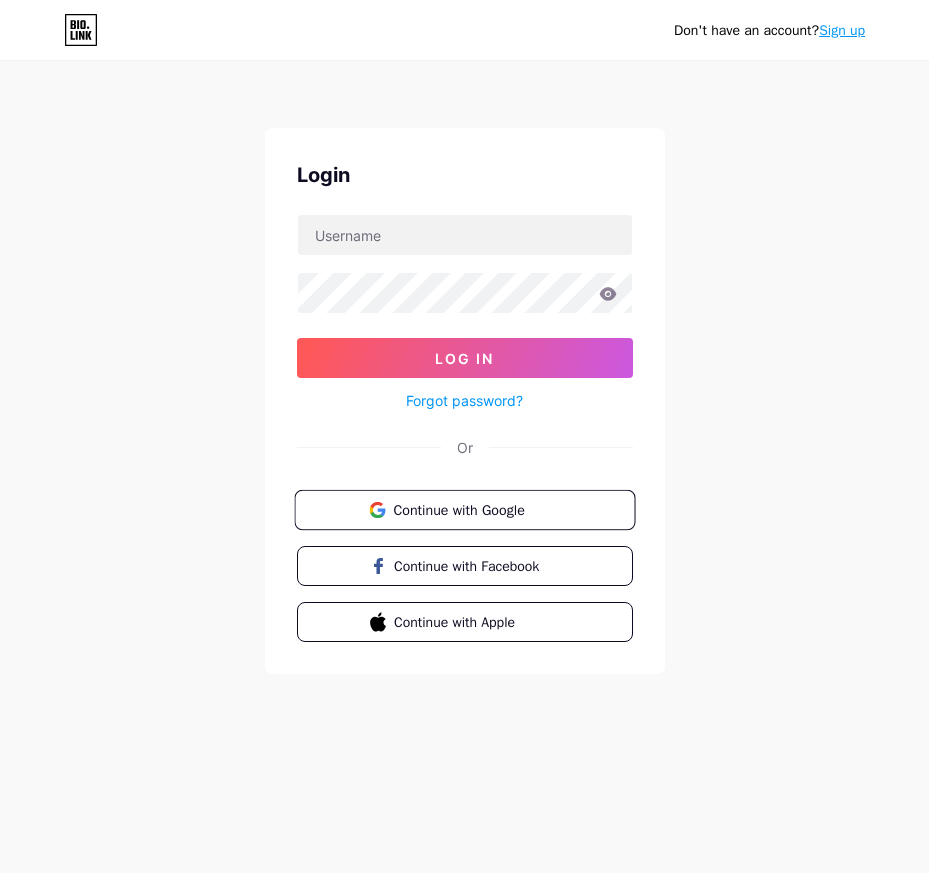 click on "Continue with Google" at bounding box center [464, 510] 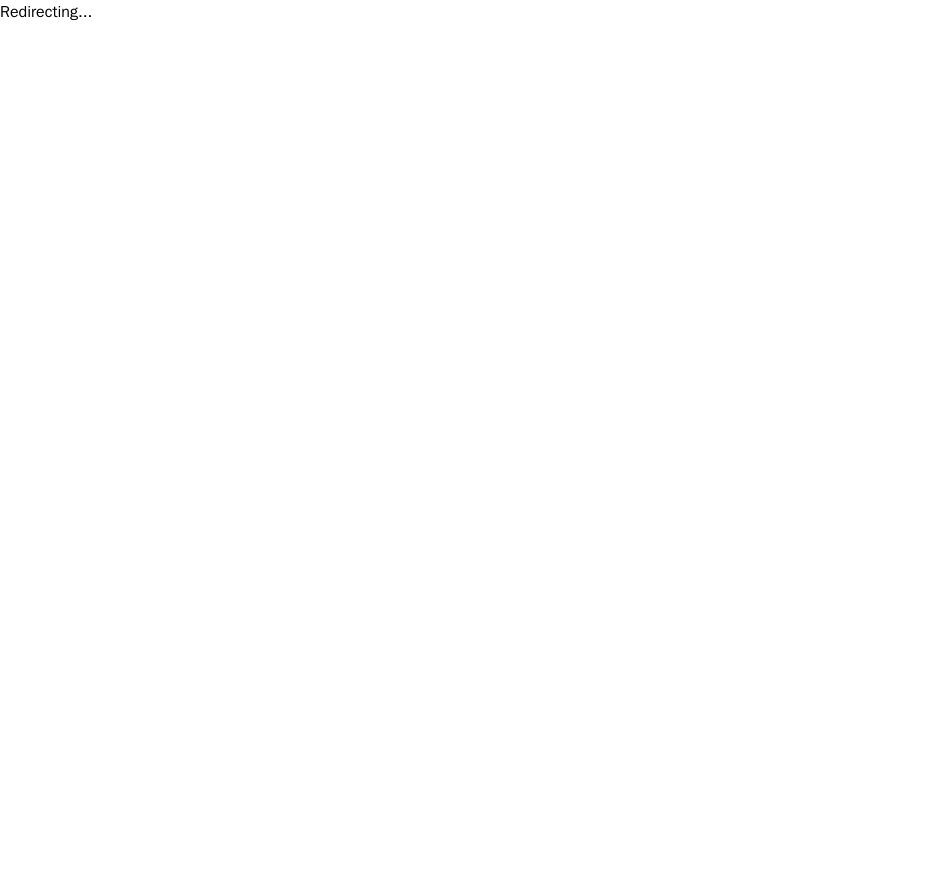 scroll, scrollTop: 0, scrollLeft: 0, axis: both 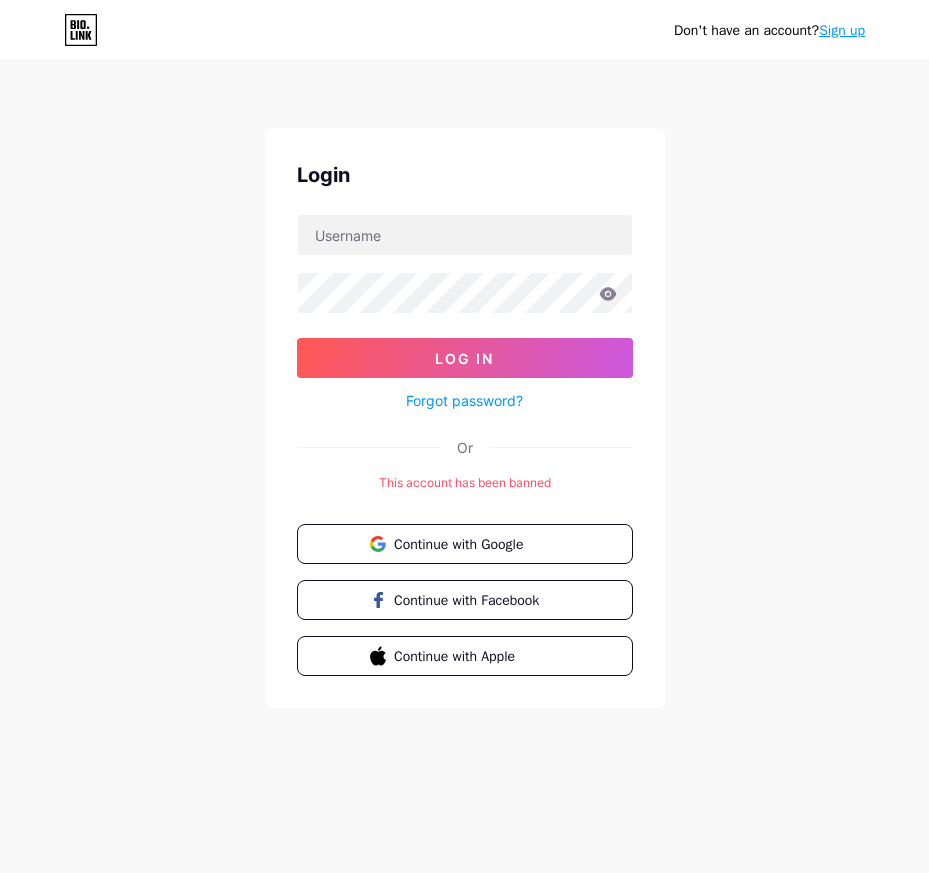 click on "This account has been banned" at bounding box center (465, 483) 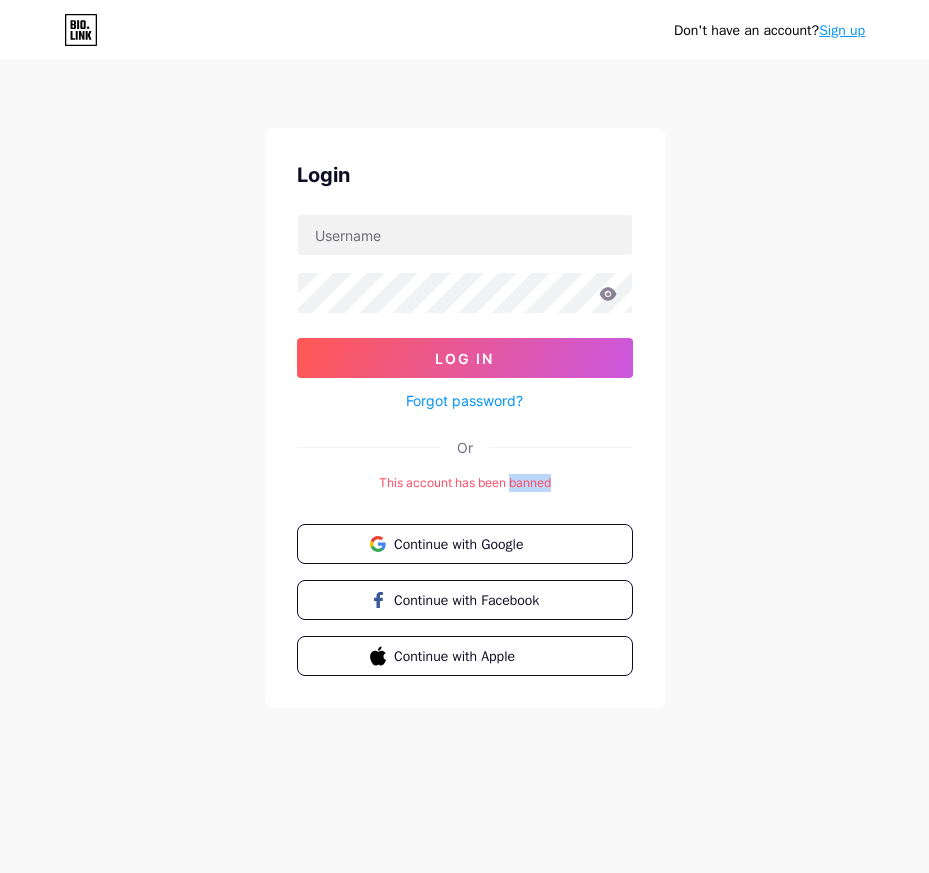click on "This account has been banned" at bounding box center [465, 483] 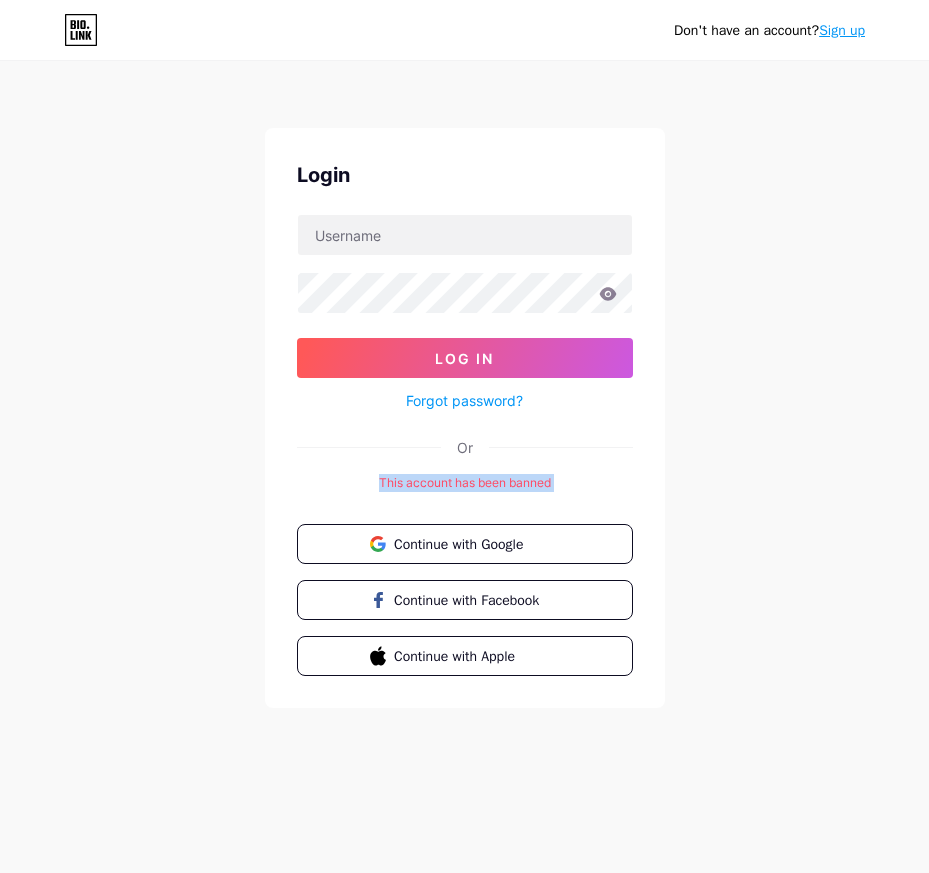 click on "This account has been banned" at bounding box center (465, 483) 